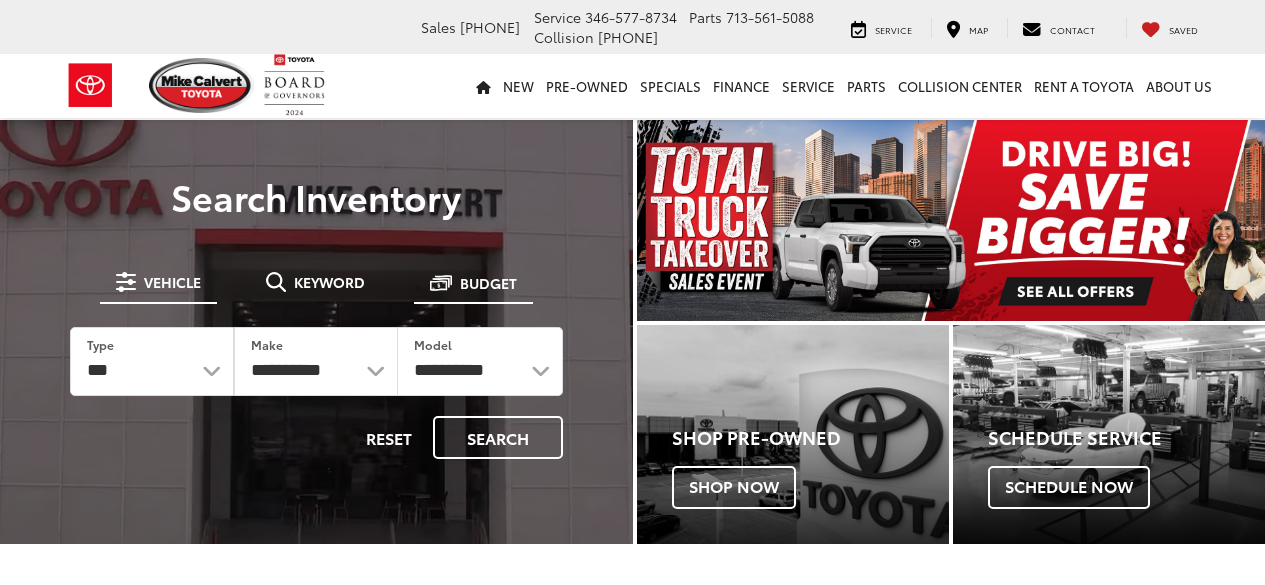 scroll, scrollTop: 0, scrollLeft: 0, axis: both 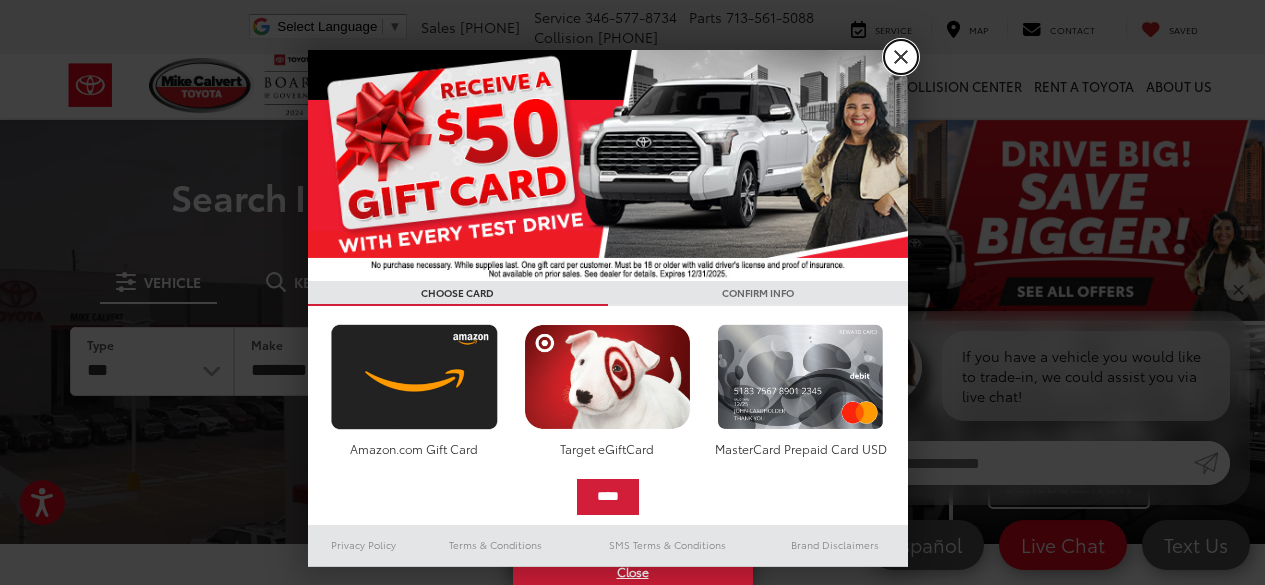 click on "X" at bounding box center (901, 57) 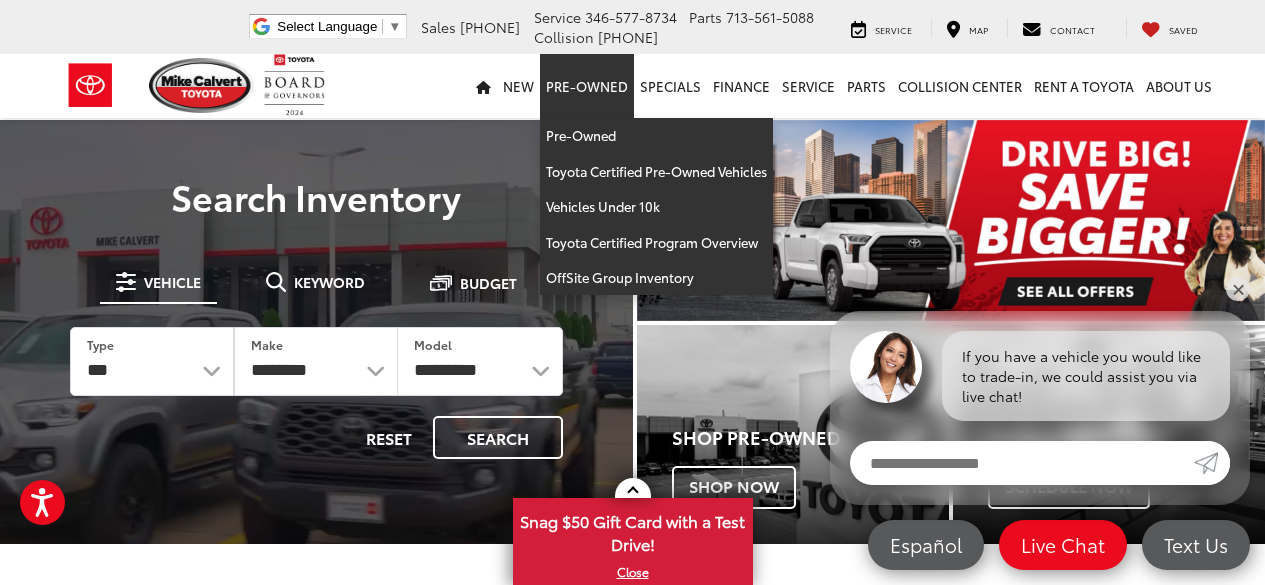 scroll, scrollTop: 0, scrollLeft: 0, axis: both 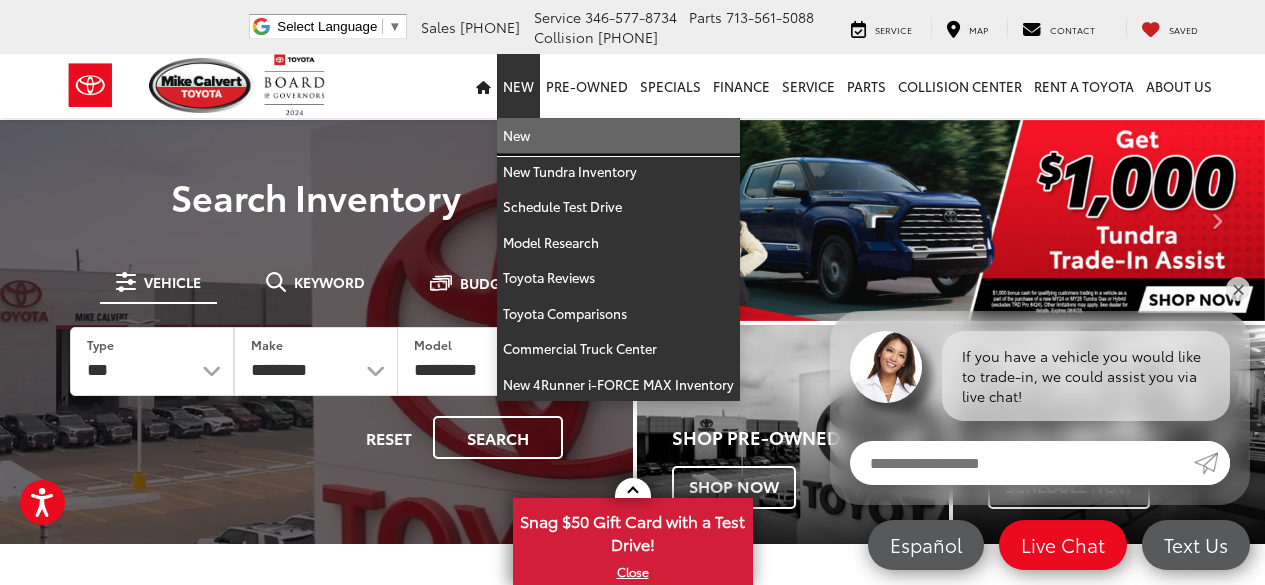 click on "New" at bounding box center [618, 136] 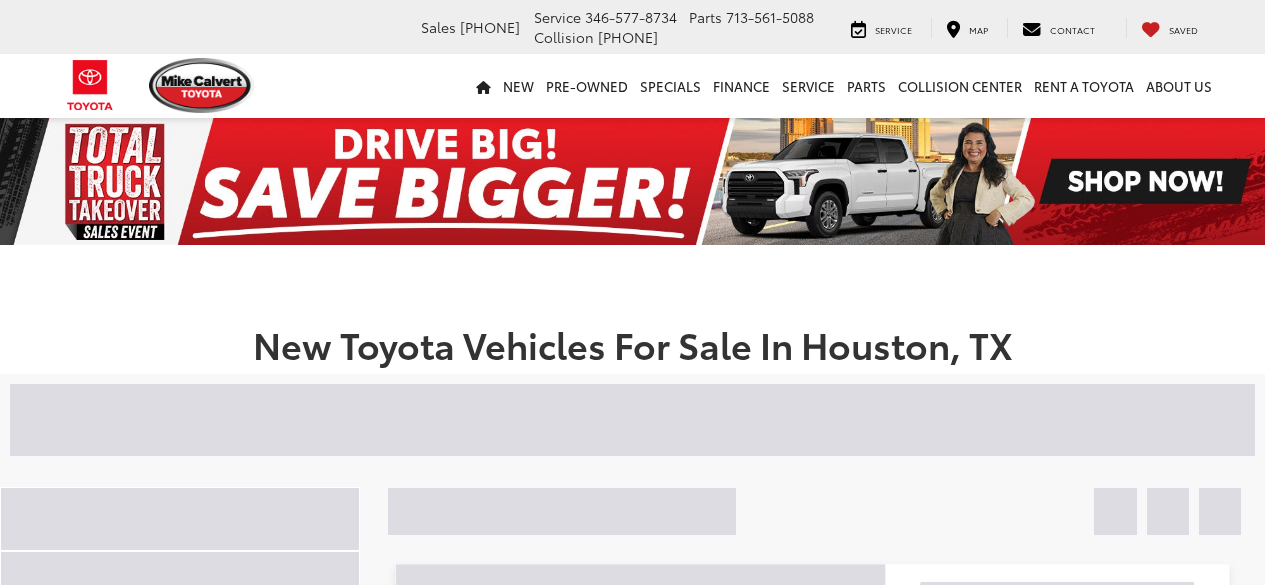 scroll, scrollTop: 0, scrollLeft: 0, axis: both 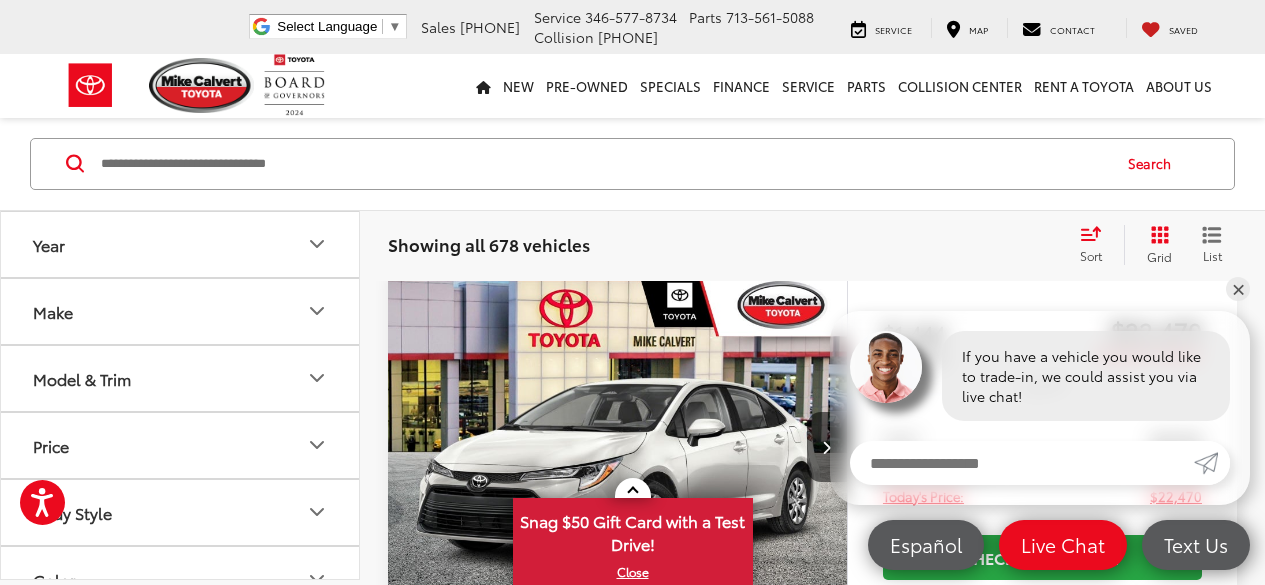 click on "Year" at bounding box center [181, 244] 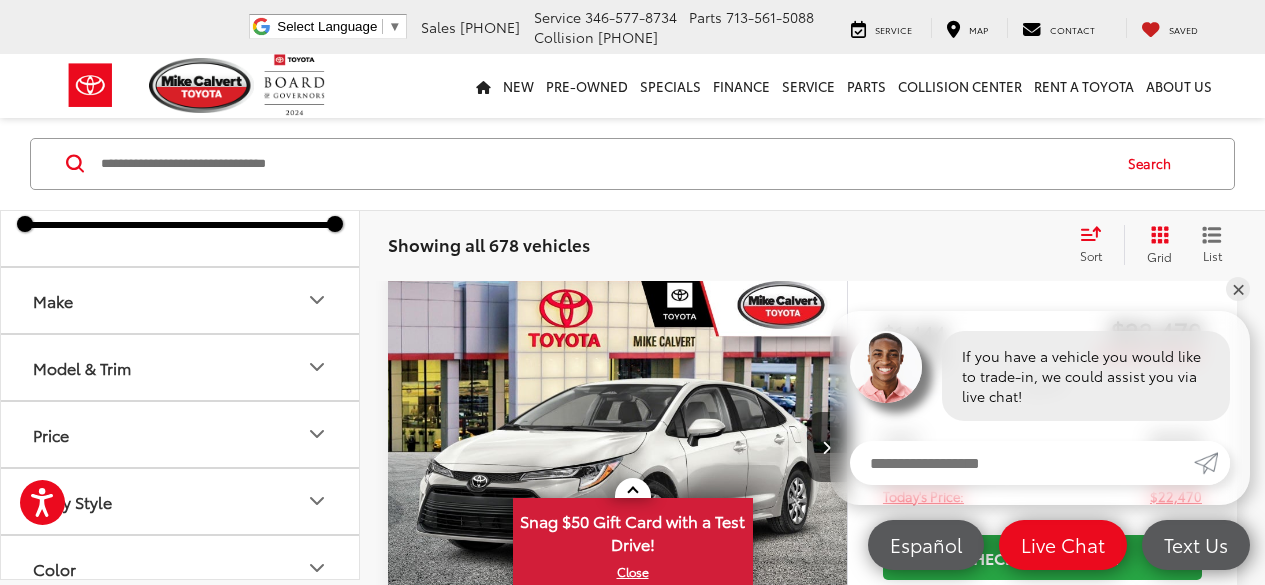 scroll, scrollTop: 126, scrollLeft: 0, axis: vertical 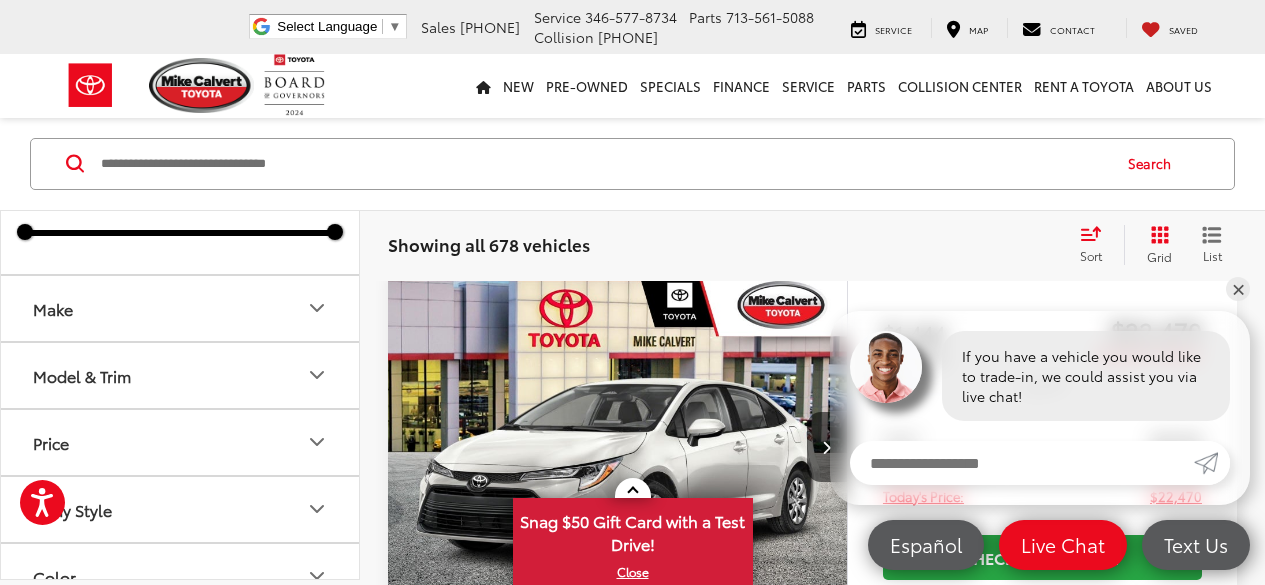 click 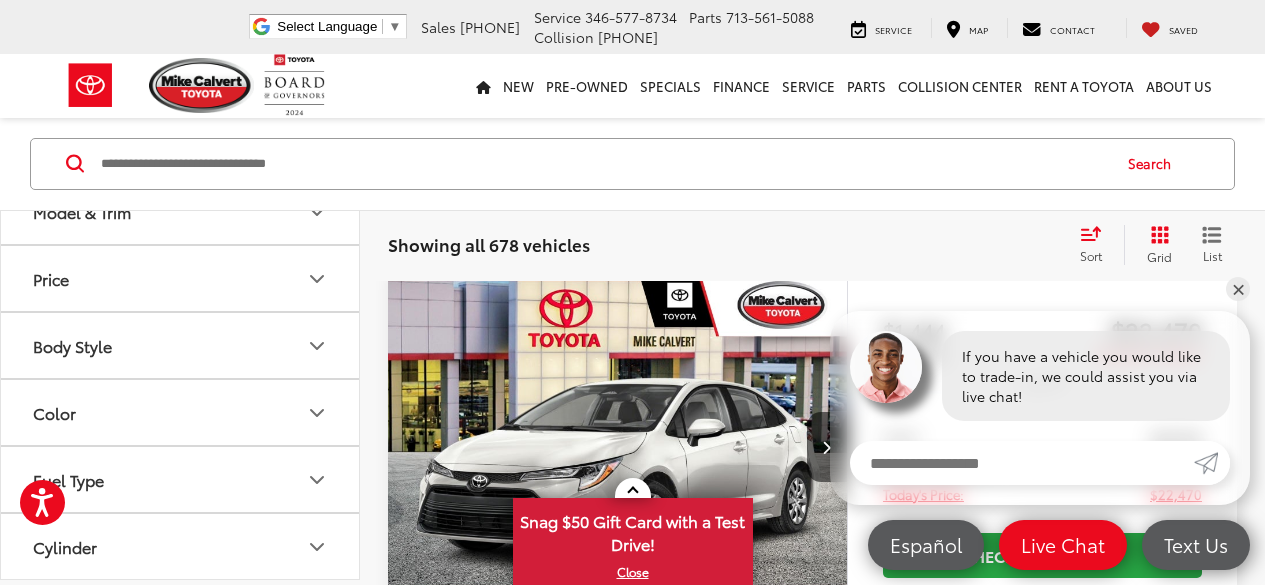 scroll, scrollTop: 259, scrollLeft: 0, axis: vertical 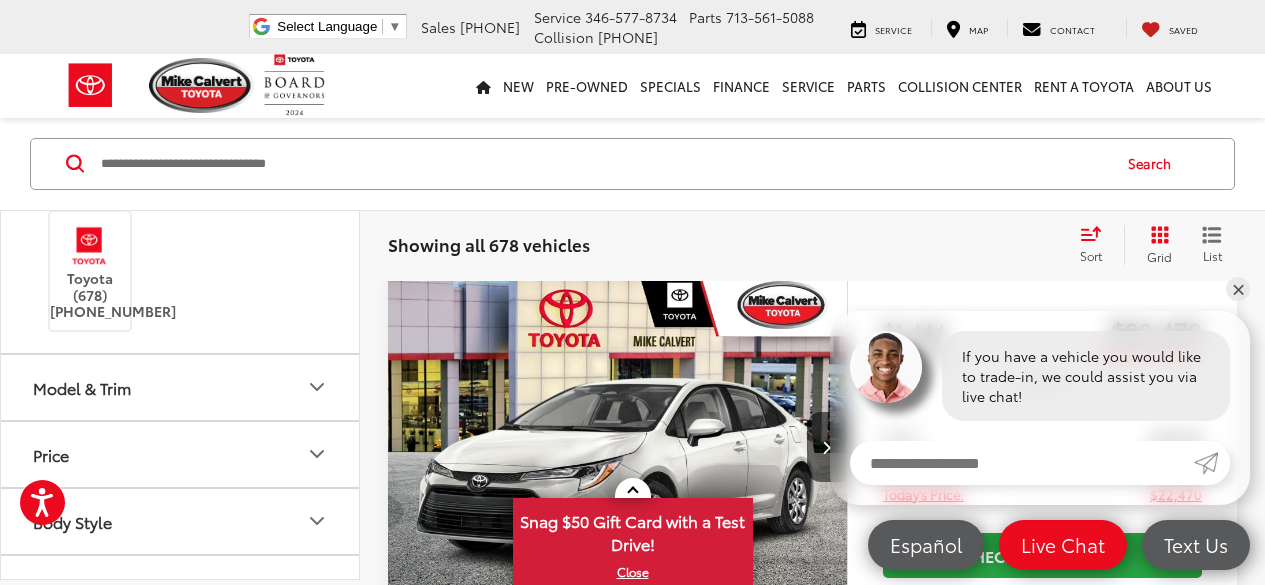click 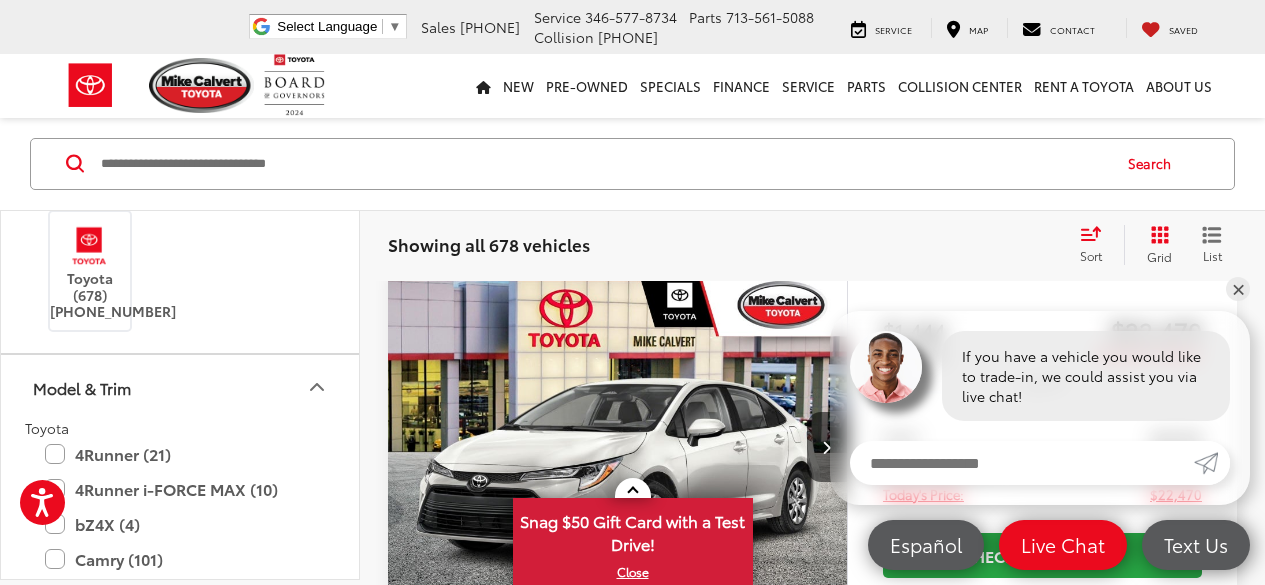 scroll, scrollTop: 526, scrollLeft: 0, axis: vertical 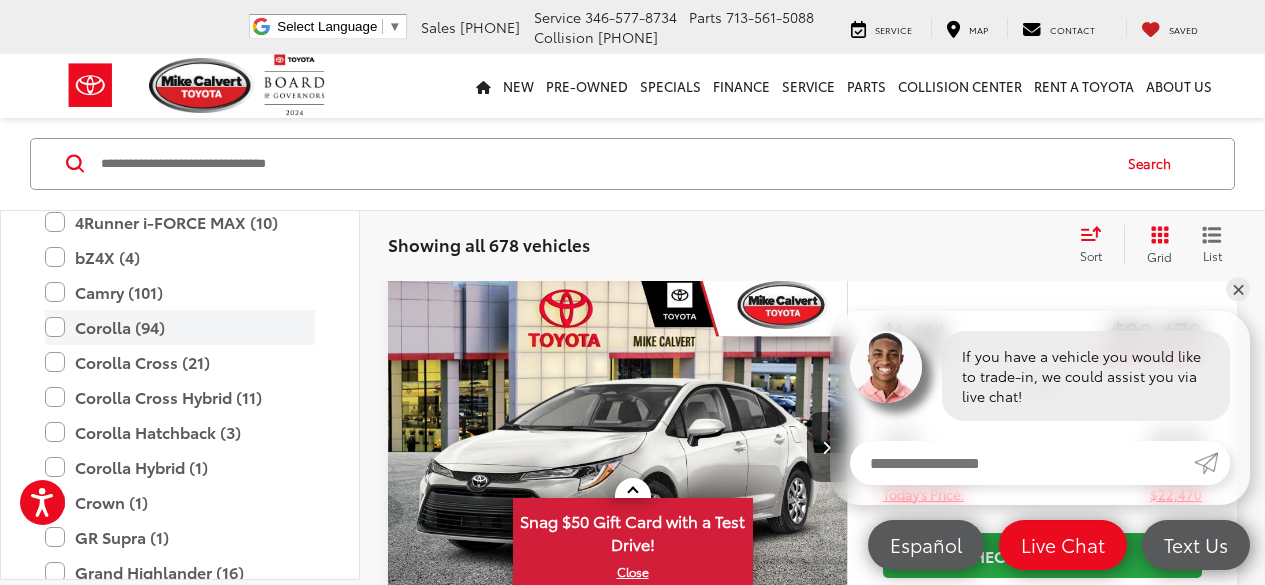 click on "Corolla (94)" at bounding box center (180, 327) 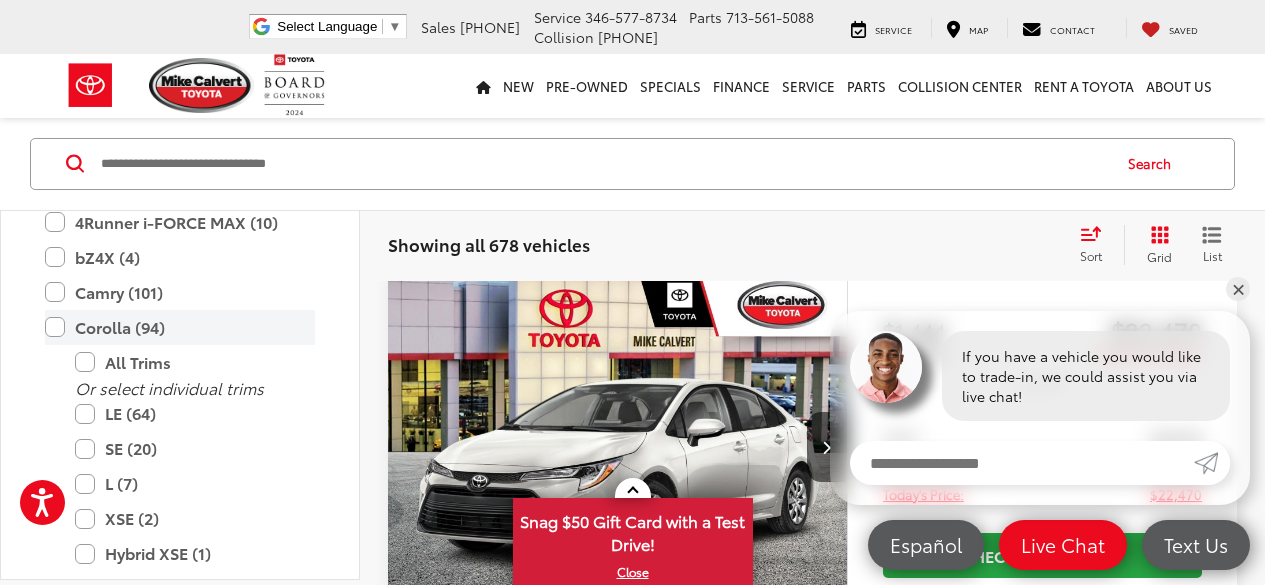type on "****" 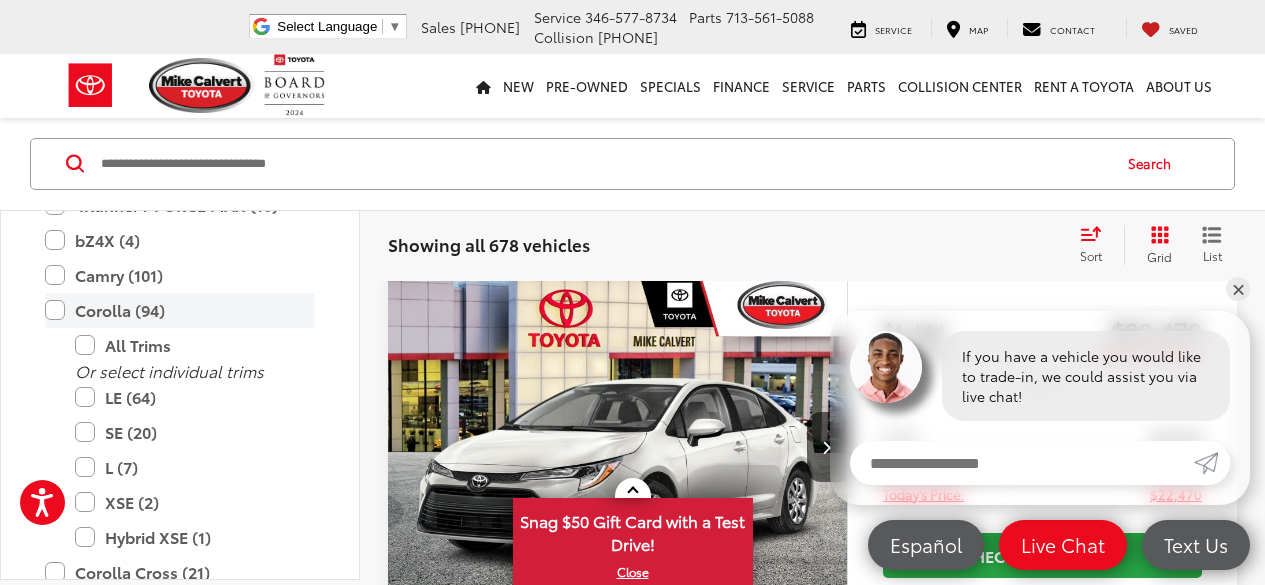scroll, scrollTop: 256, scrollLeft: 0, axis: vertical 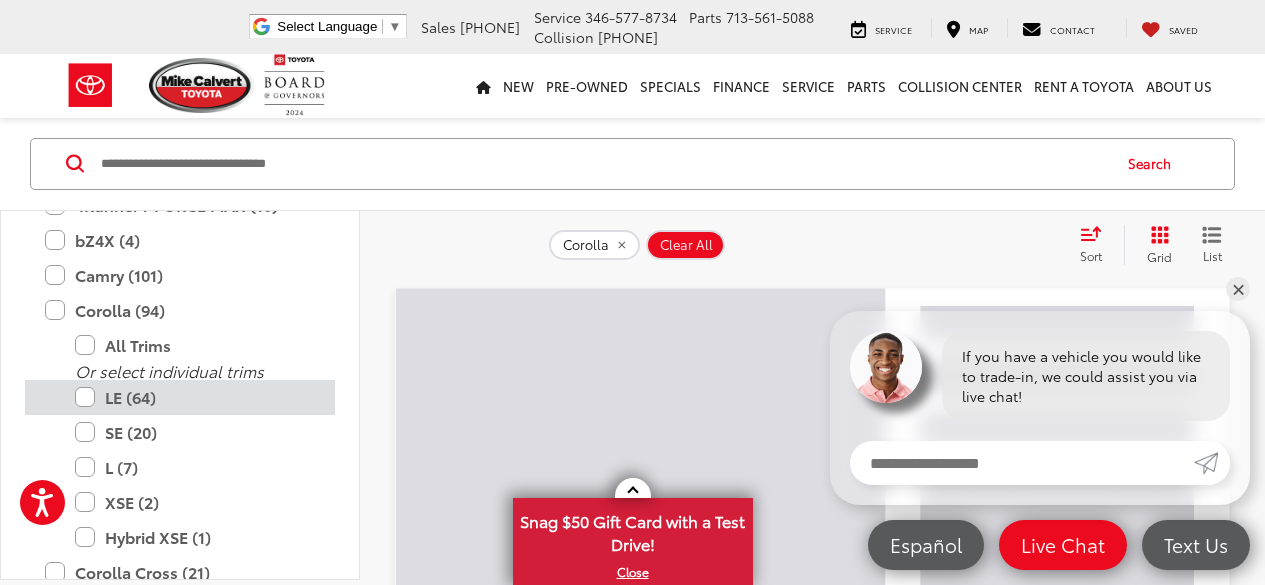 click on "LE (64)" at bounding box center (195, 397) 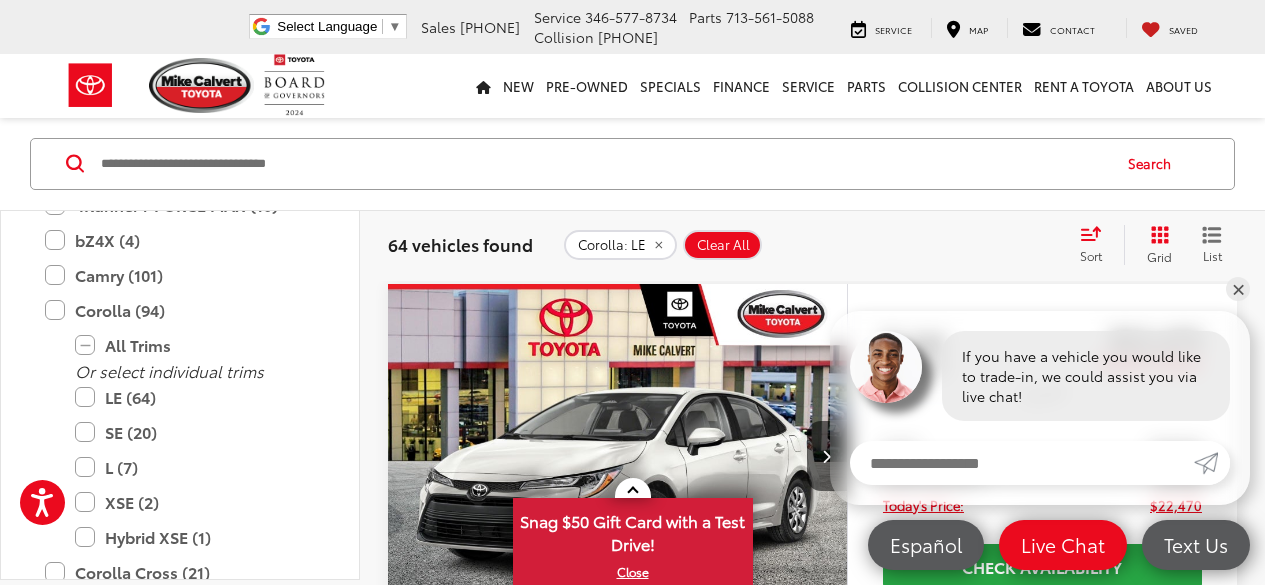 scroll, scrollTop: 389, scrollLeft: 0, axis: vertical 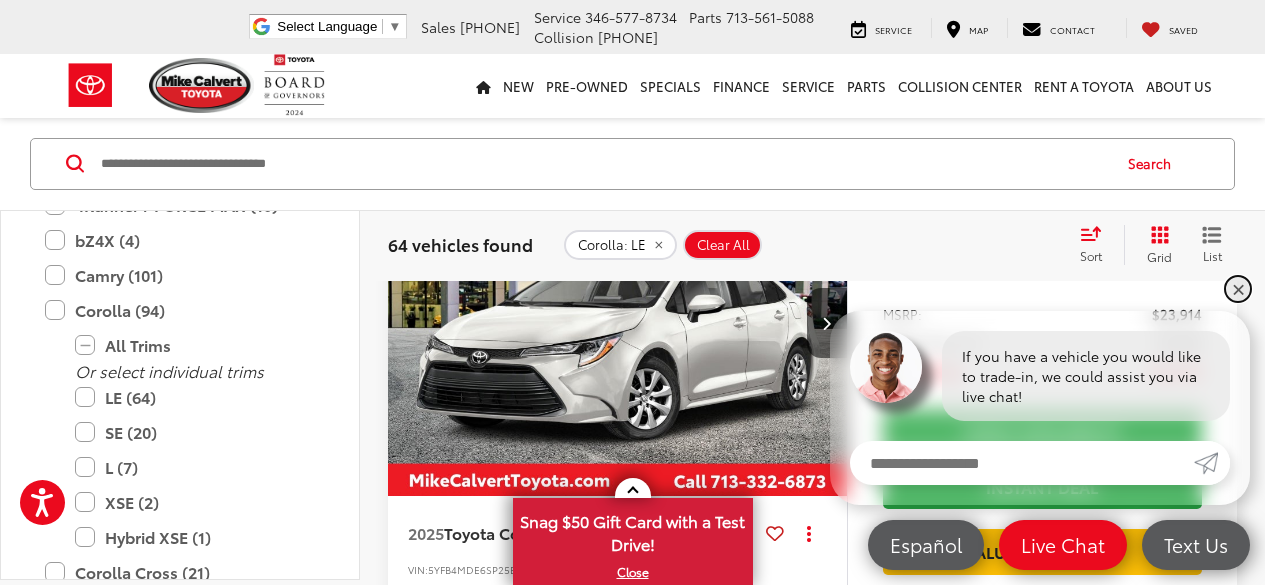 click on "✕" at bounding box center [1238, 289] 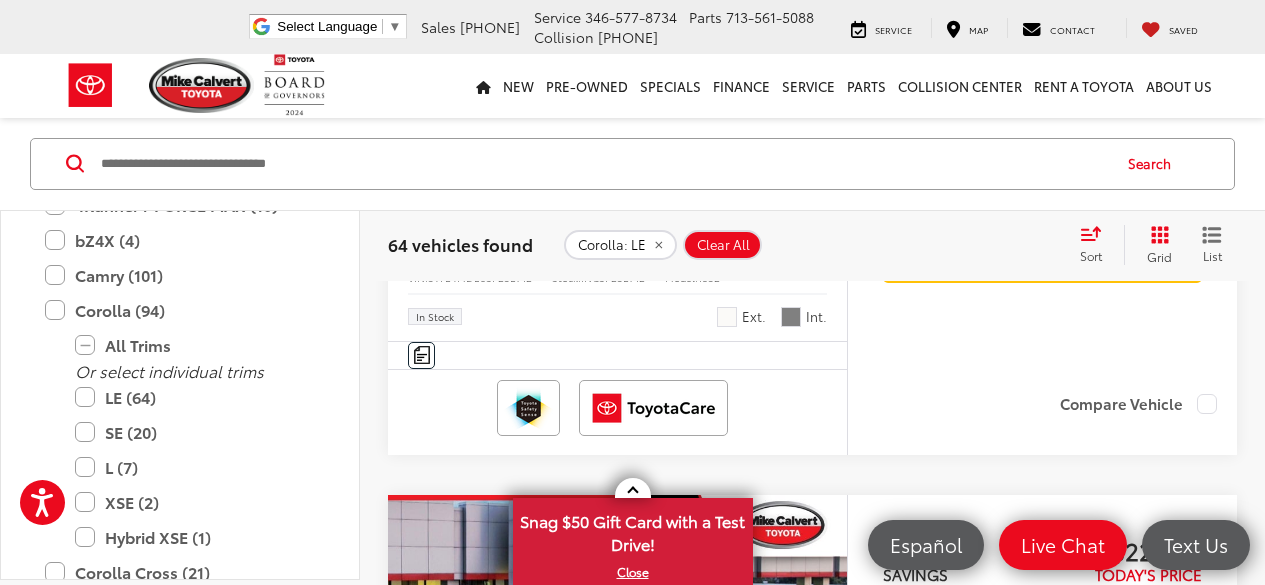 scroll, scrollTop: 789, scrollLeft: 0, axis: vertical 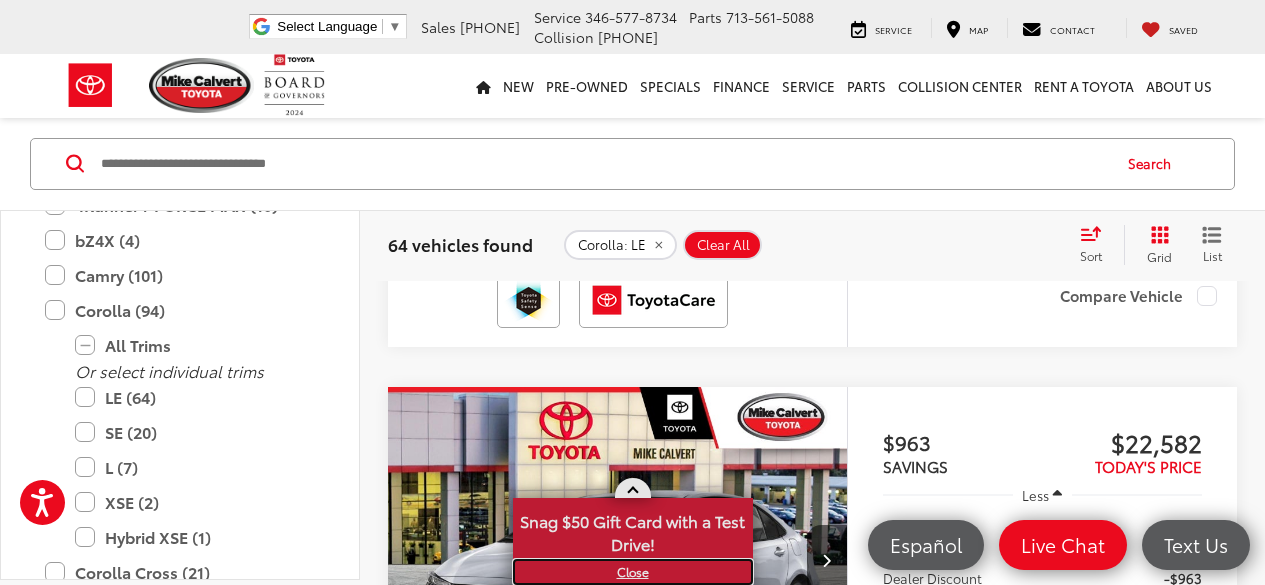click on "X" at bounding box center [633, 572] 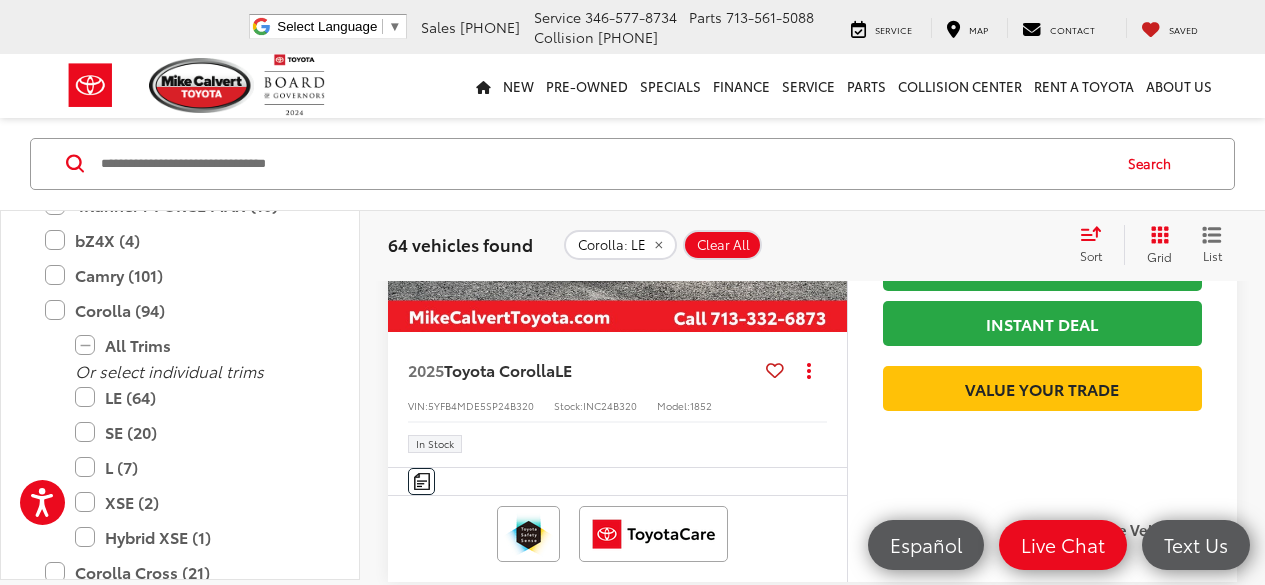 scroll, scrollTop: 1056, scrollLeft: 0, axis: vertical 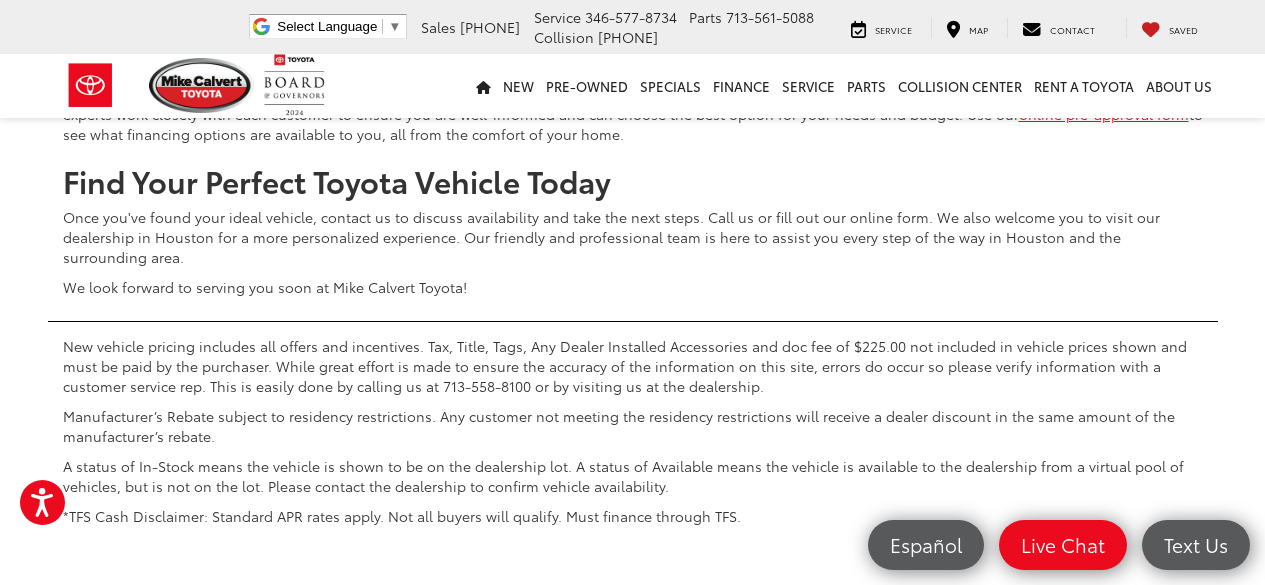 click on "2" at bounding box center (879, -211) 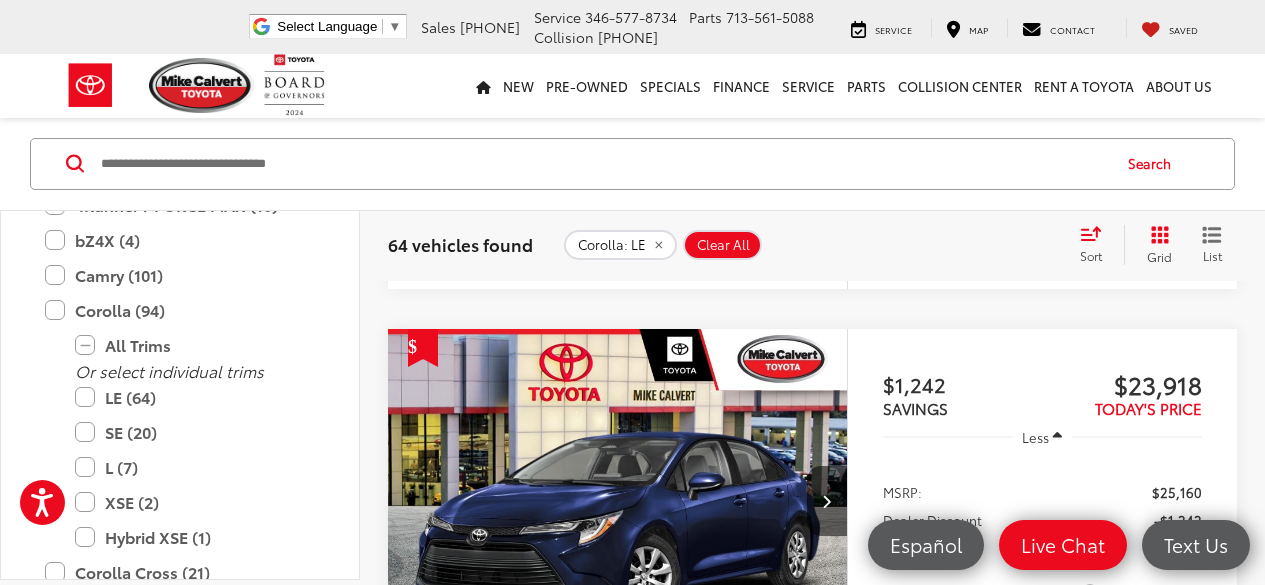 scroll, scrollTop: 4122, scrollLeft: 0, axis: vertical 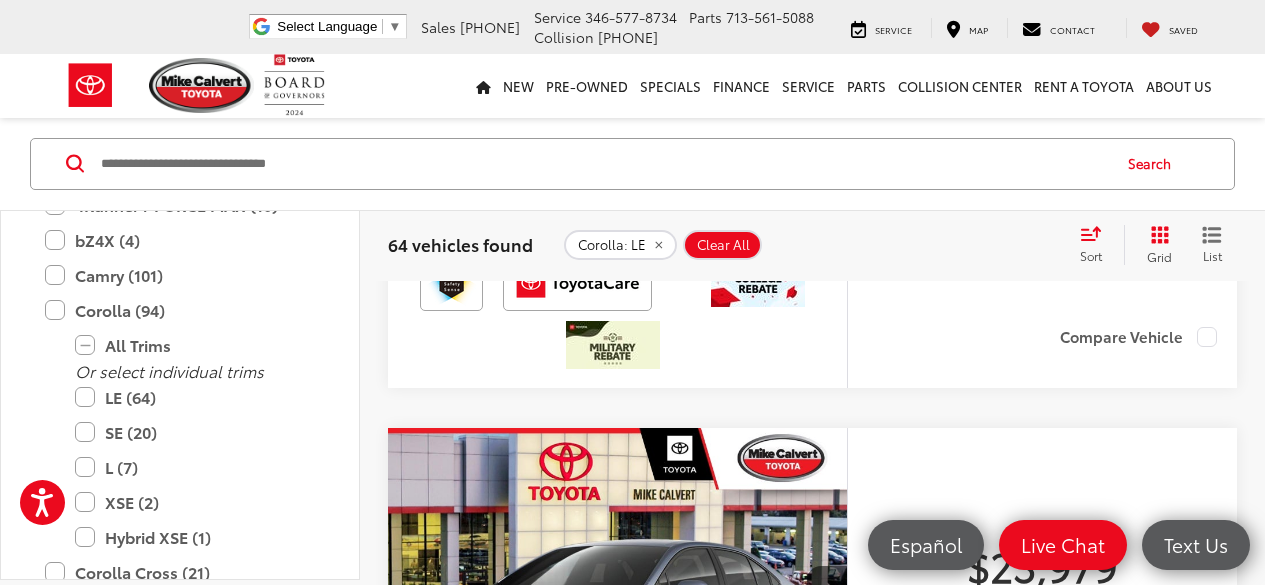 click on "Add. Available Toyota Offers:" at bounding box center [992, -28] 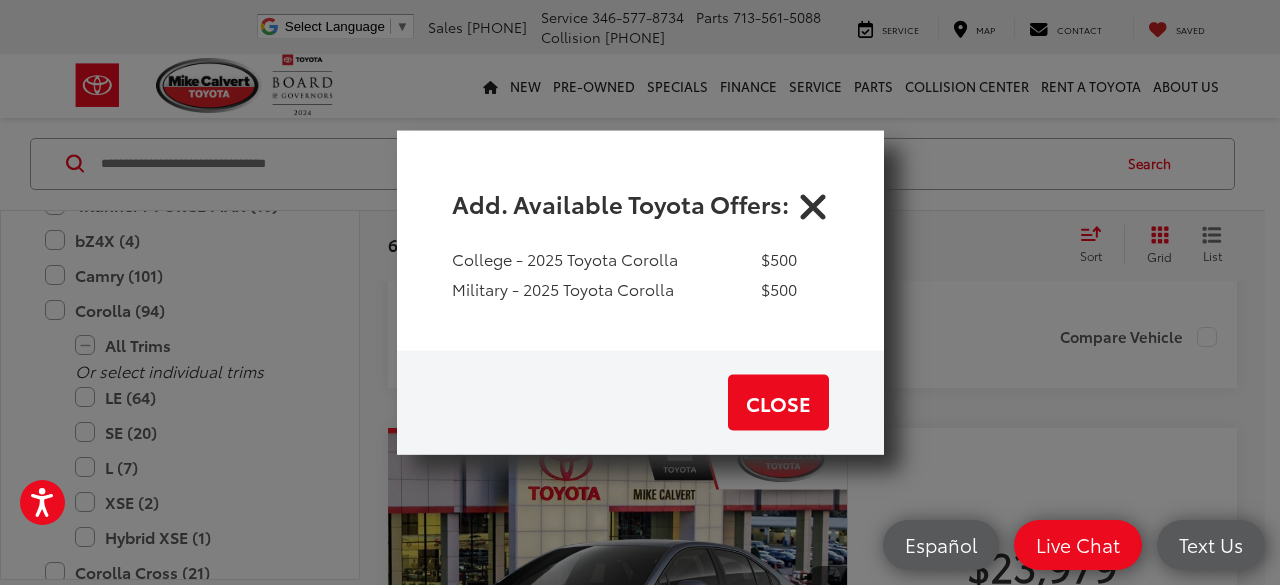 click at bounding box center [813, 202] 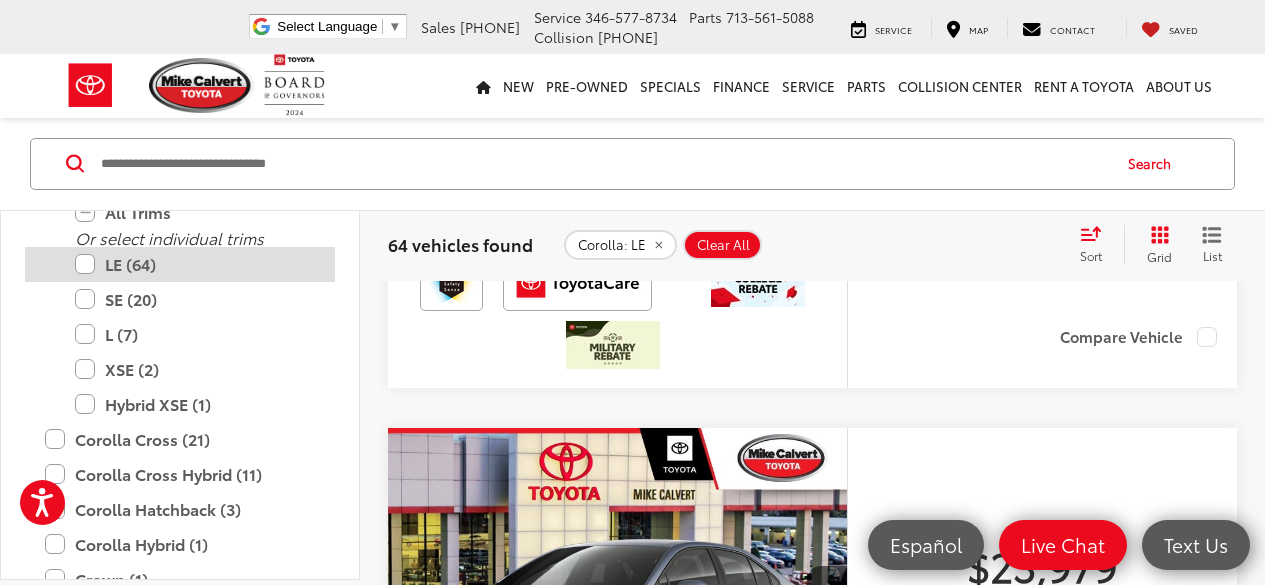 scroll, scrollTop: 659, scrollLeft: 0, axis: vertical 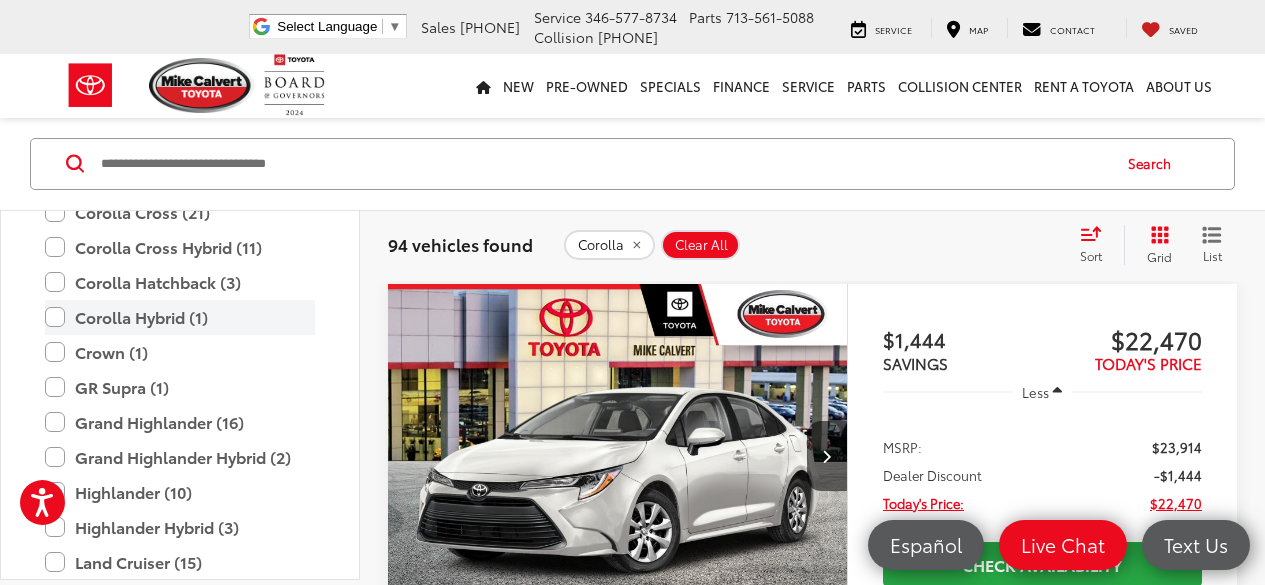 click on "Corolla Hybrid (1)" at bounding box center [180, 317] 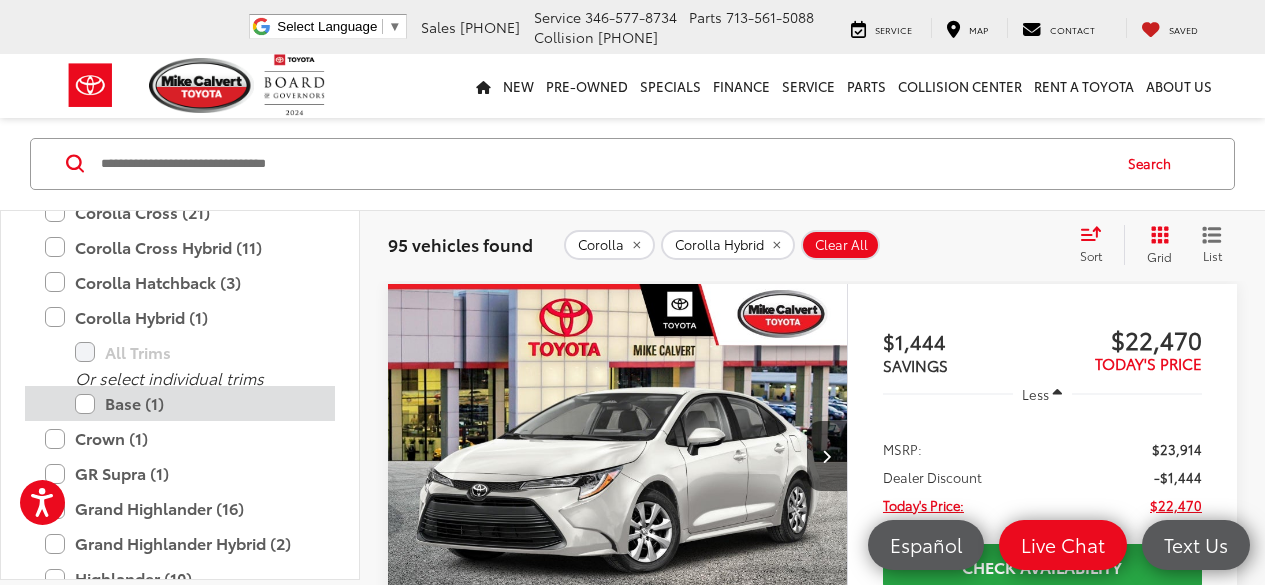 click on "Base (1)" at bounding box center [195, 404] 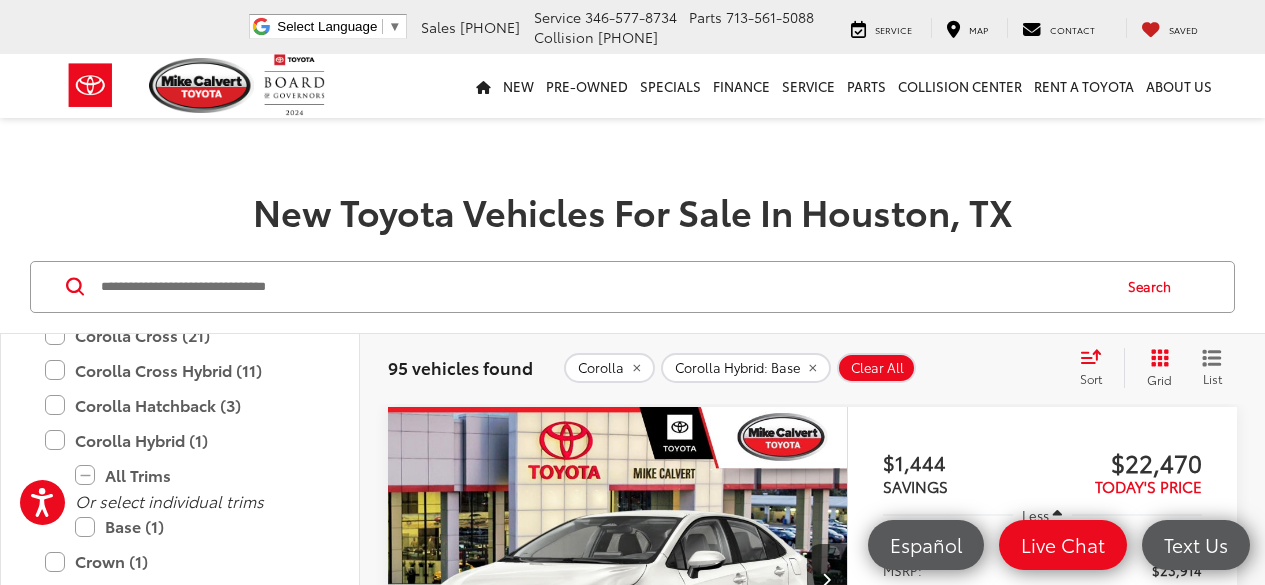 scroll, scrollTop: 266, scrollLeft: 0, axis: vertical 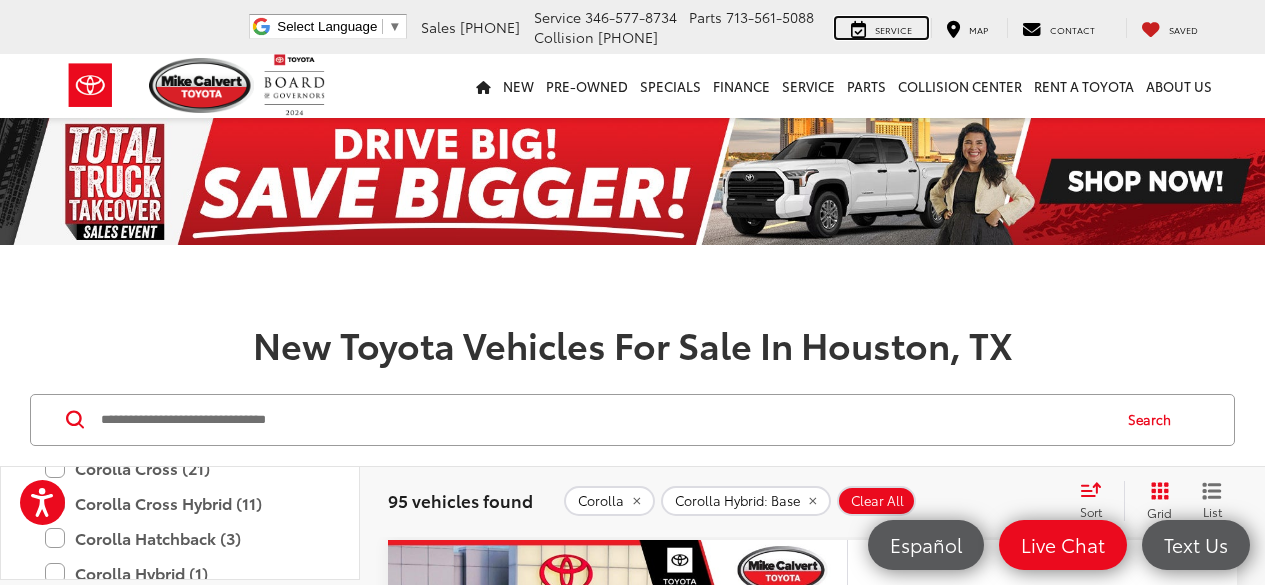 click on "Service" at bounding box center [881, 28] 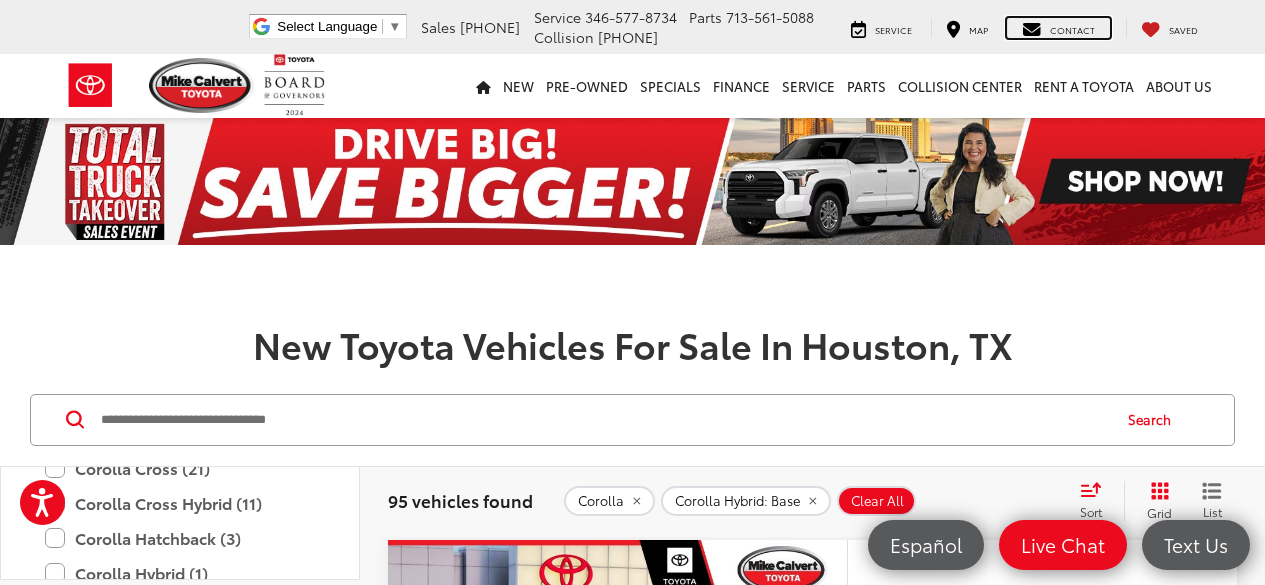 click on "Contact" at bounding box center [1058, 28] 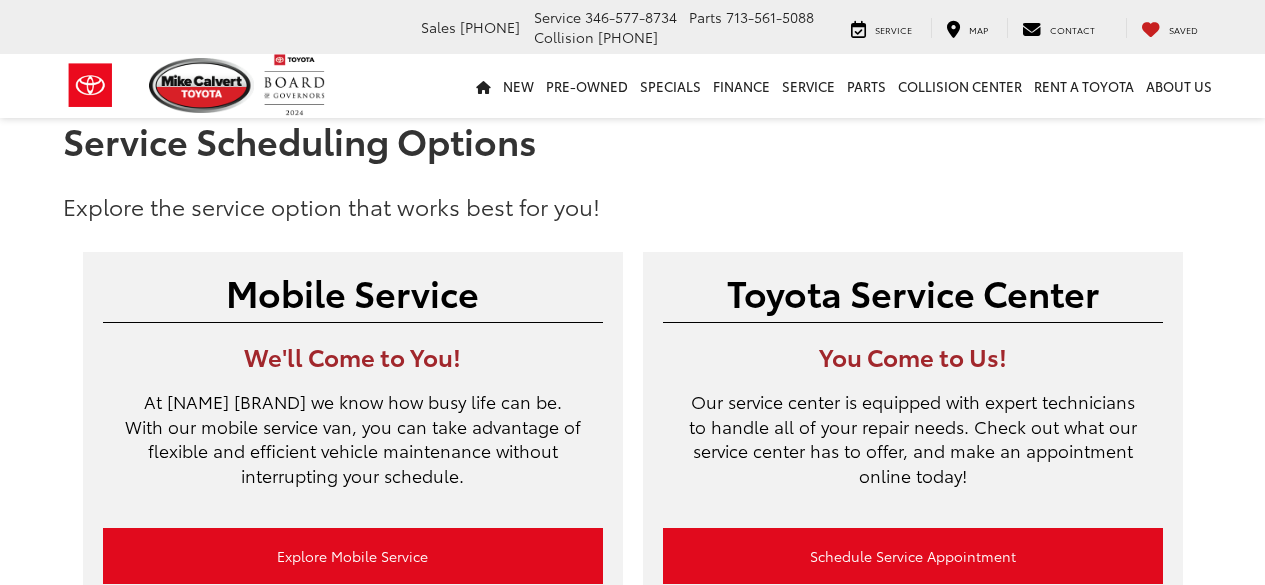 scroll, scrollTop: 0, scrollLeft: 0, axis: both 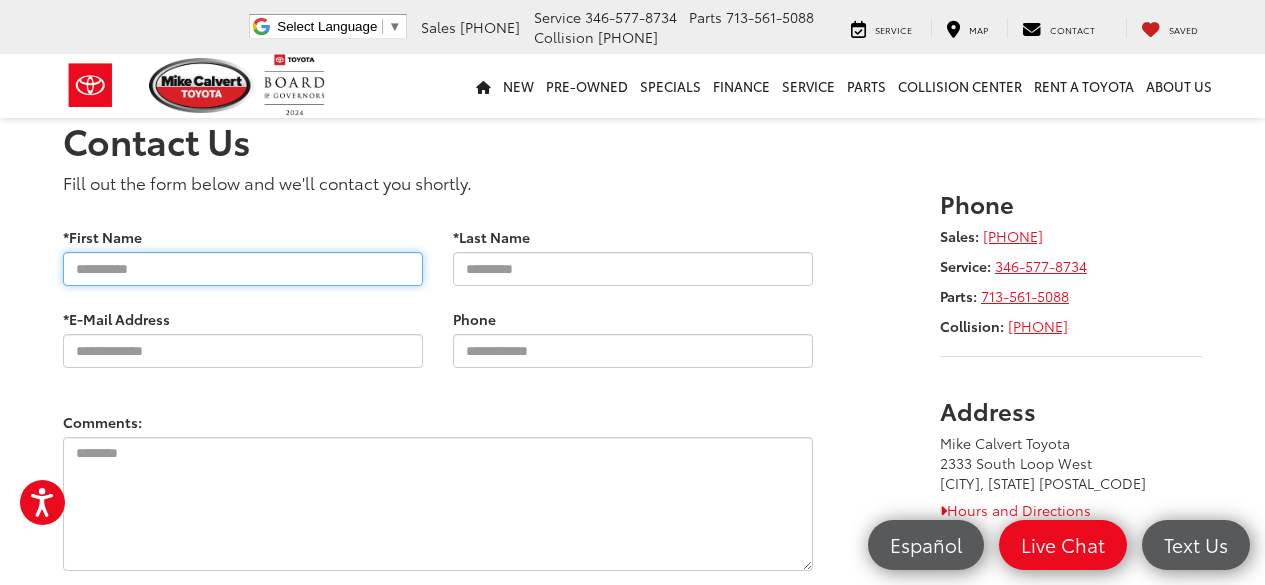 click on "*First Name" at bounding box center (243, 269) 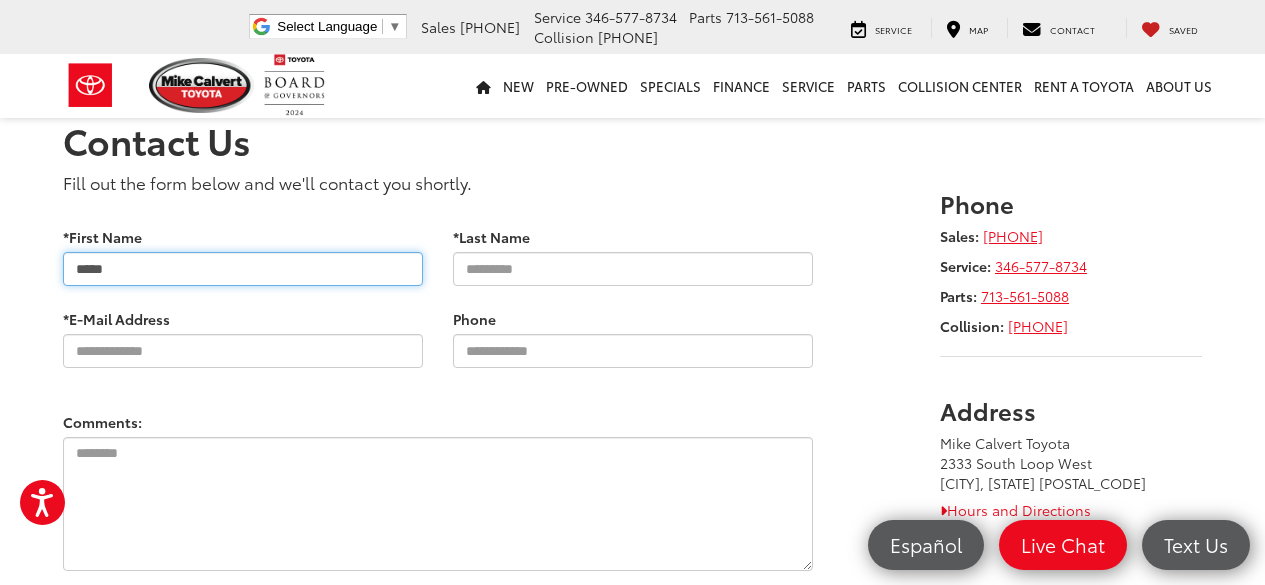type on "*****" 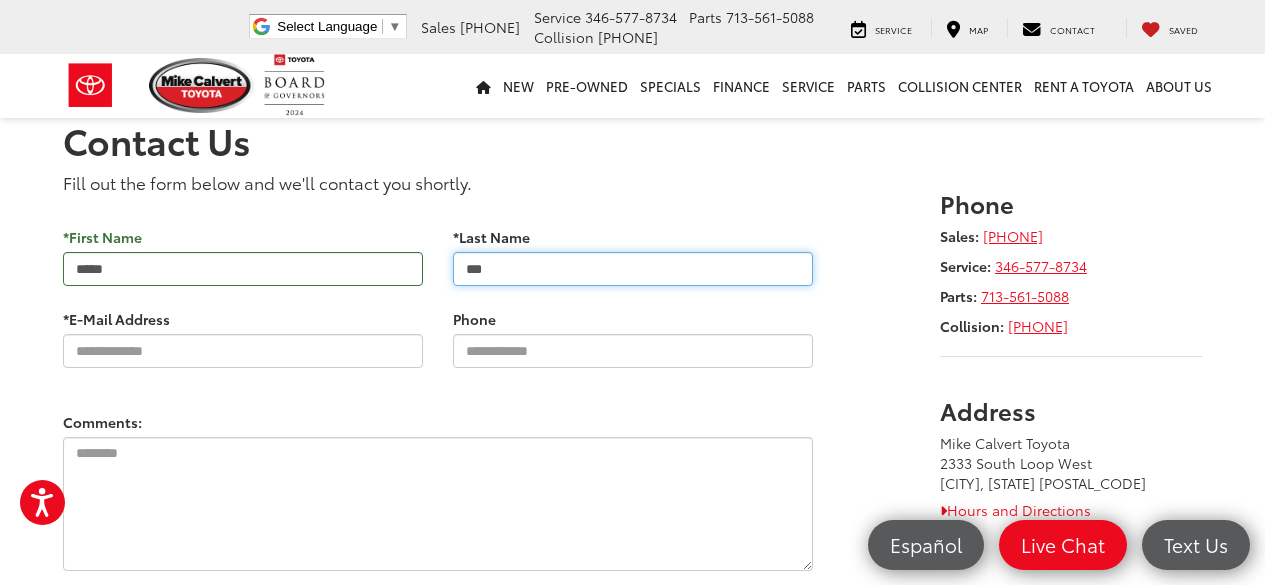 type on "***" 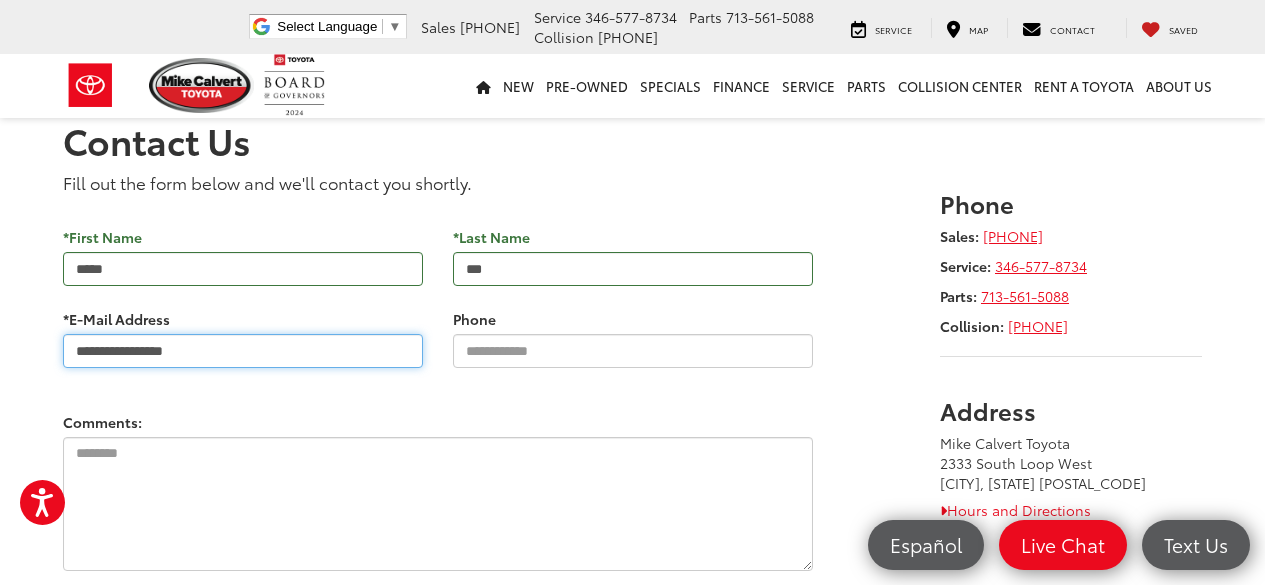 type on "**********" 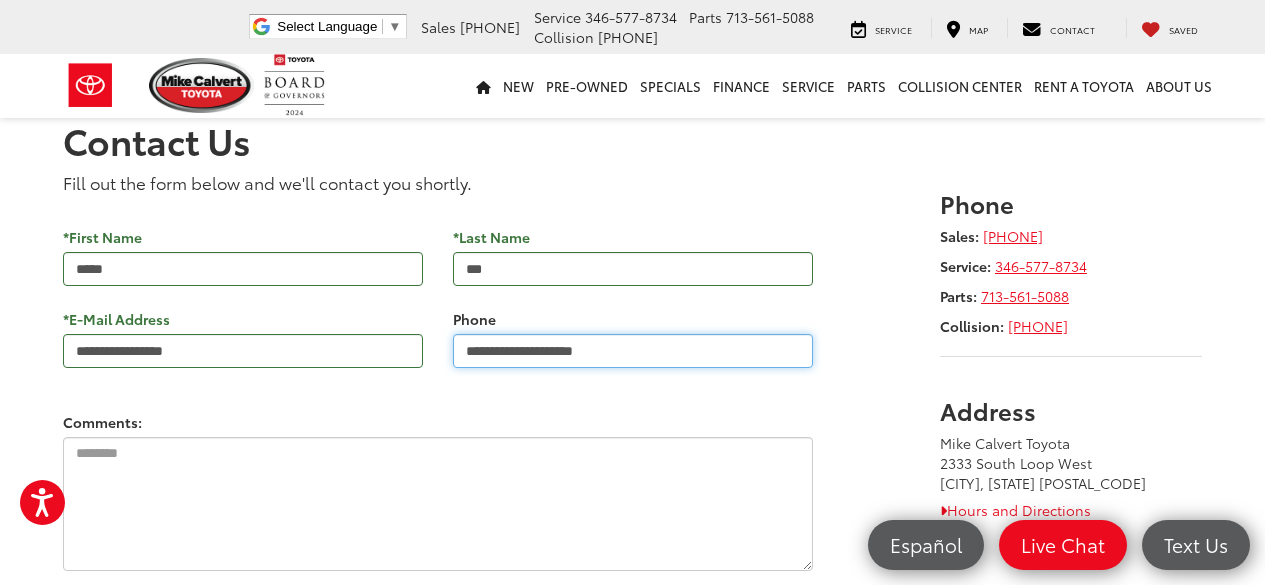 type on "**********" 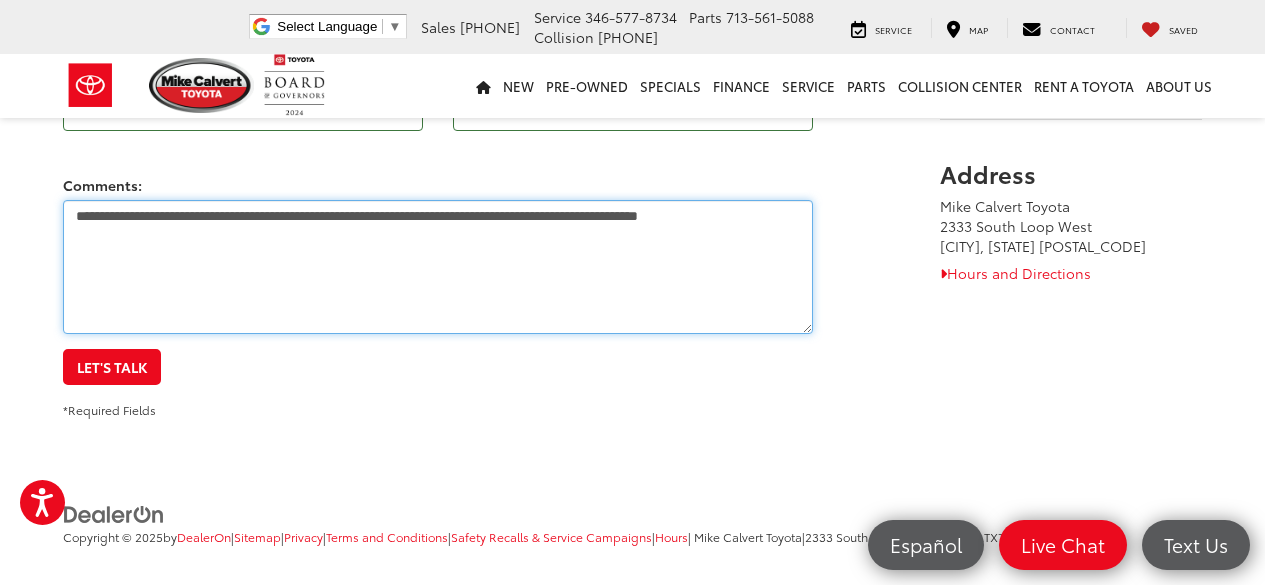 scroll, scrollTop: 266, scrollLeft: 0, axis: vertical 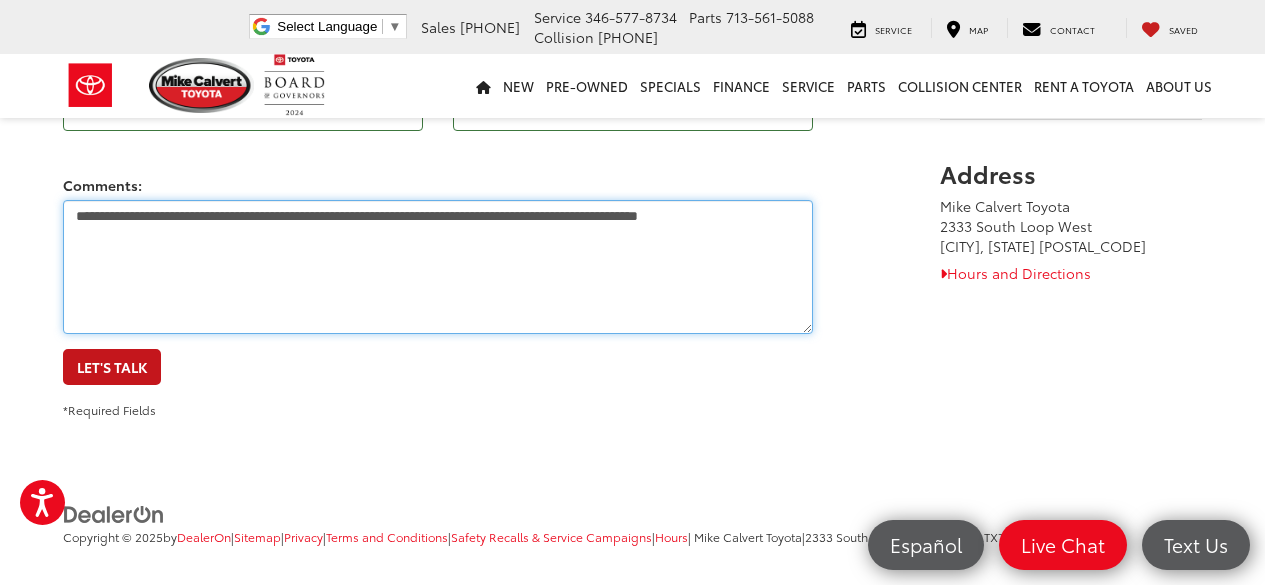 type on "**********" 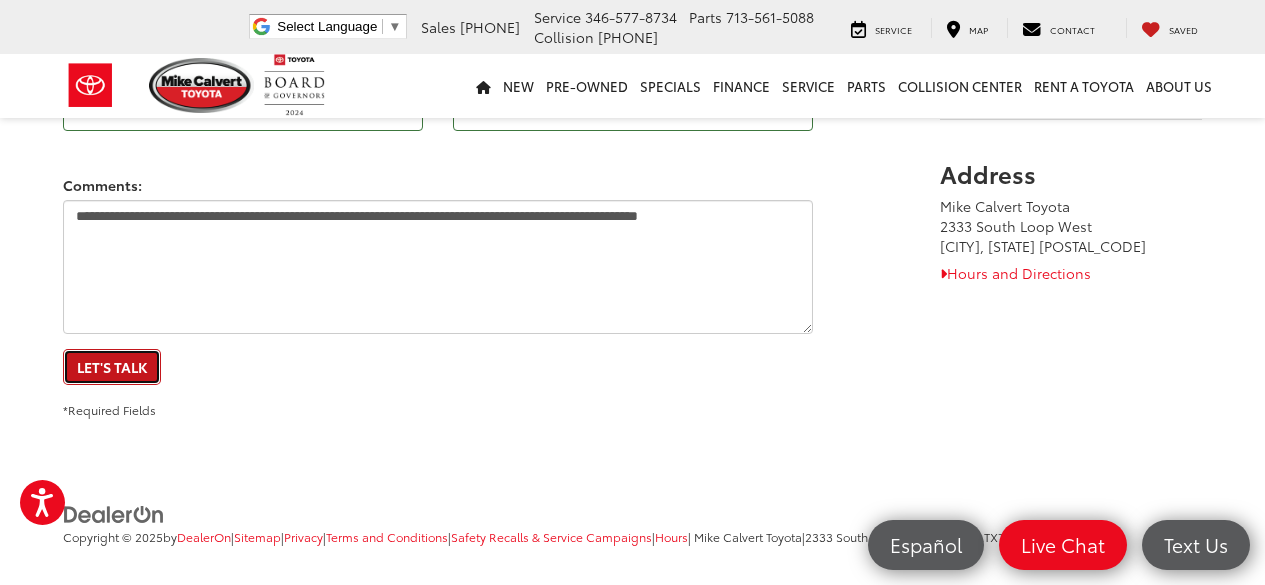 click on "Let's Talk" at bounding box center (112, 367) 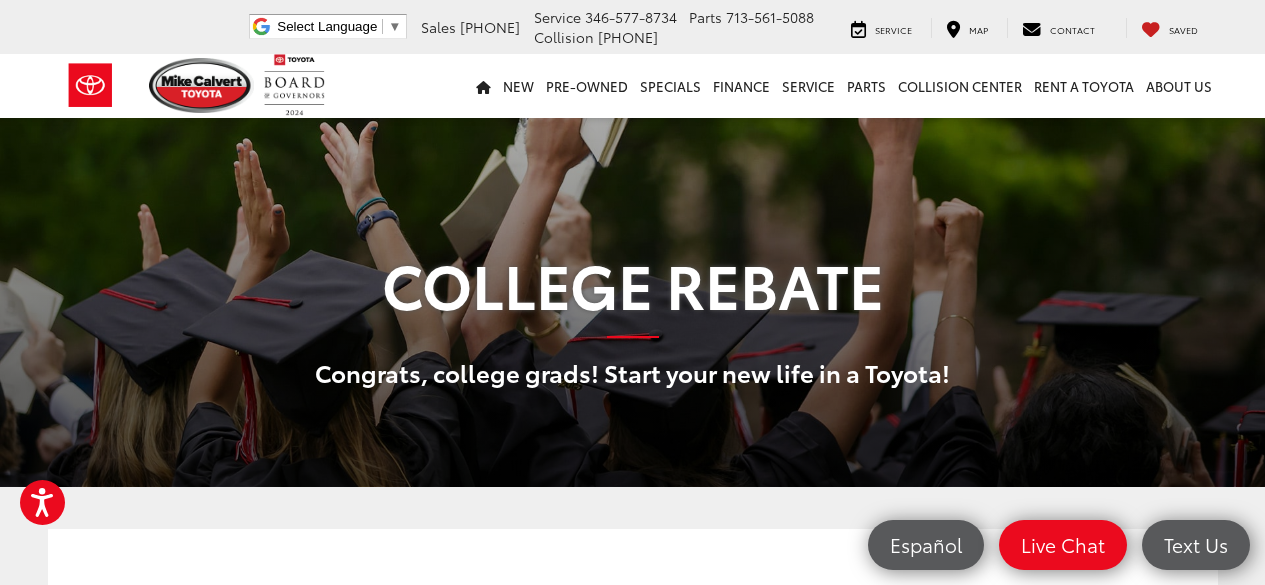 scroll, scrollTop: 0, scrollLeft: 0, axis: both 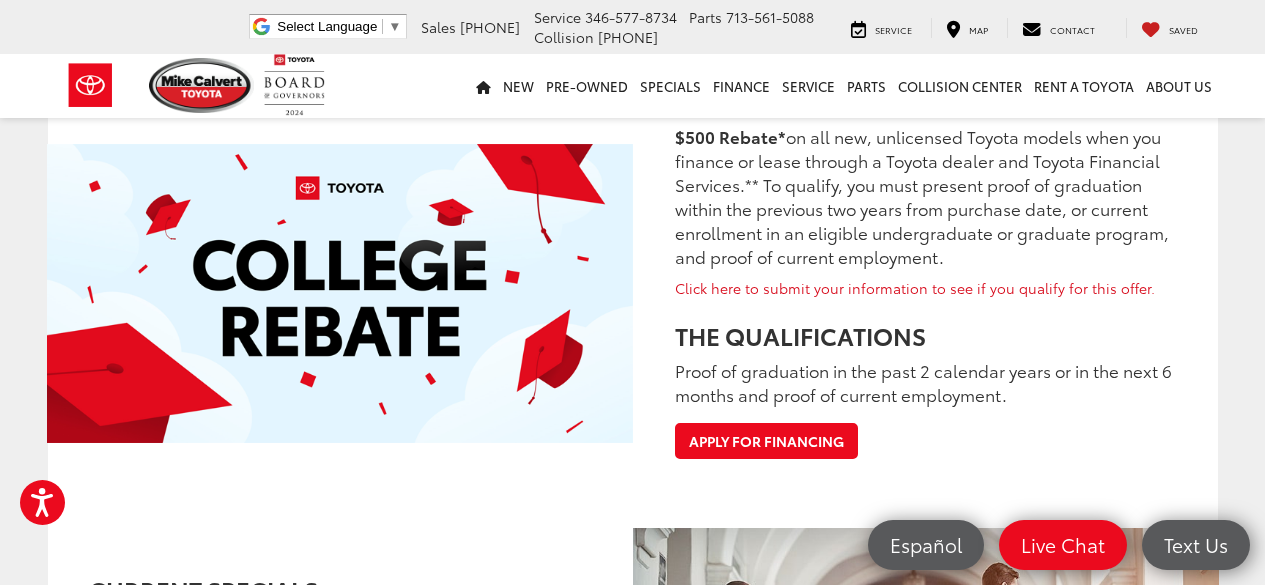 click on "Proof of graduation in the past 2 calendar years or in the next 6 months and proof of current employment." at bounding box center (926, 382) 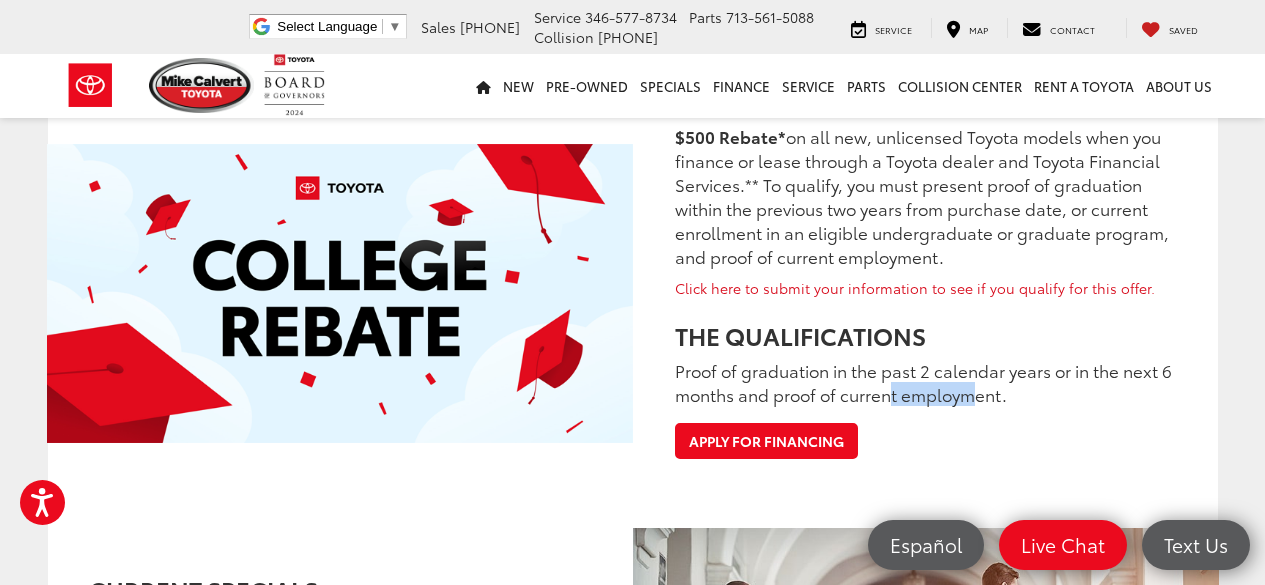drag, startPoint x: 896, startPoint y: 392, endPoint x: 971, endPoint y: 390, distance: 75.026665 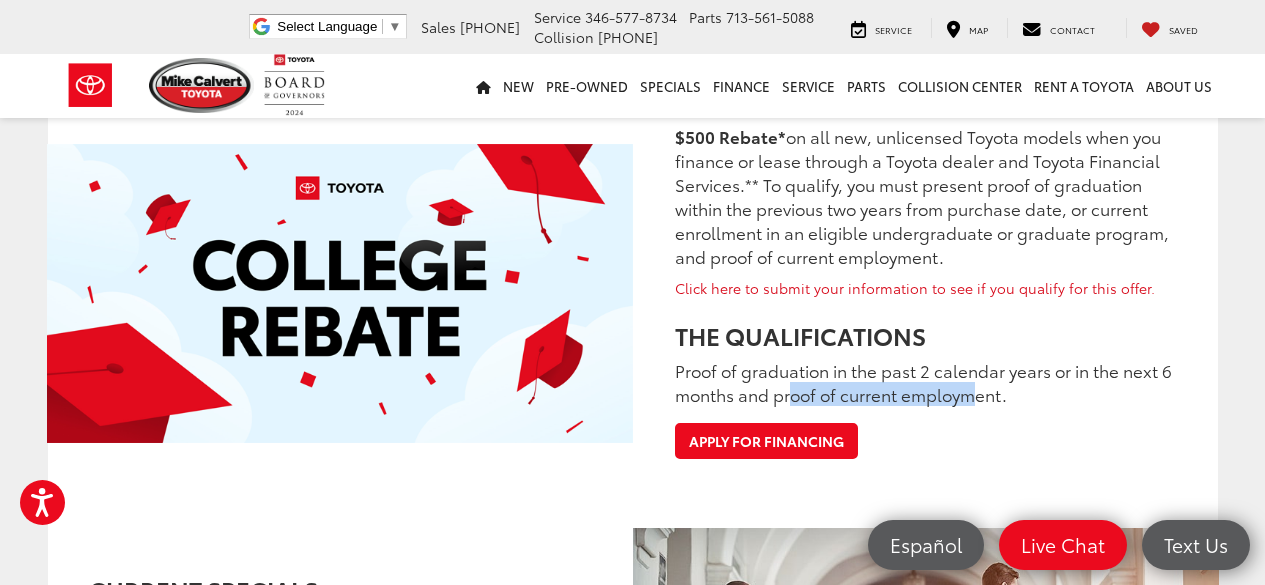 drag, startPoint x: 971, startPoint y: 390, endPoint x: 792, endPoint y: 391, distance: 179.00279 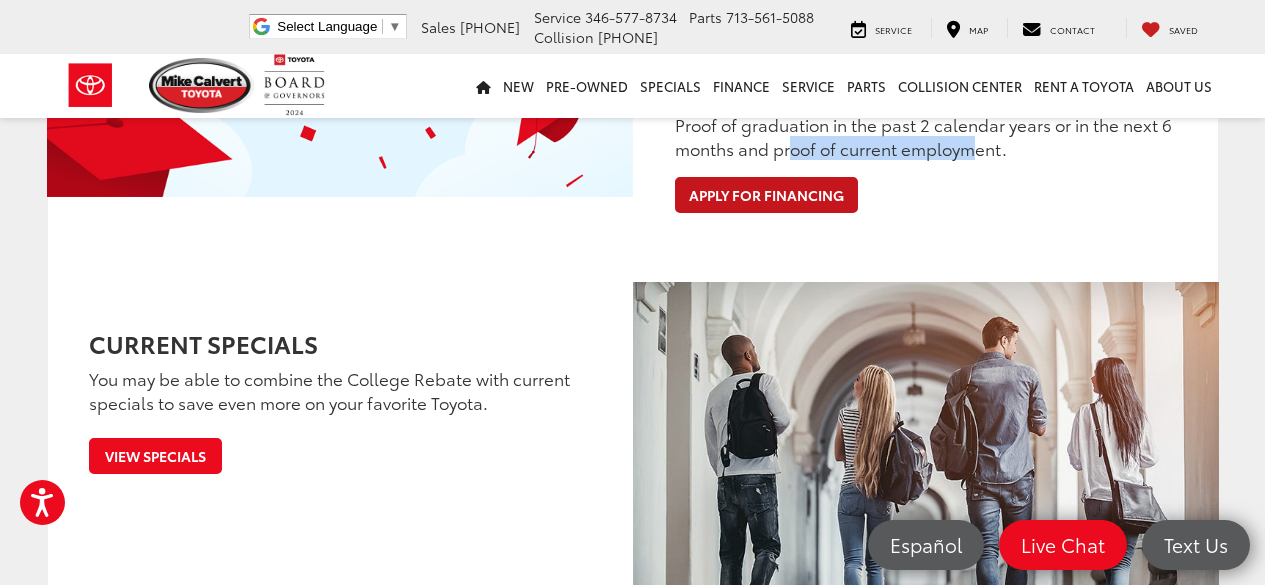 scroll, scrollTop: 1200, scrollLeft: 0, axis: vertical 